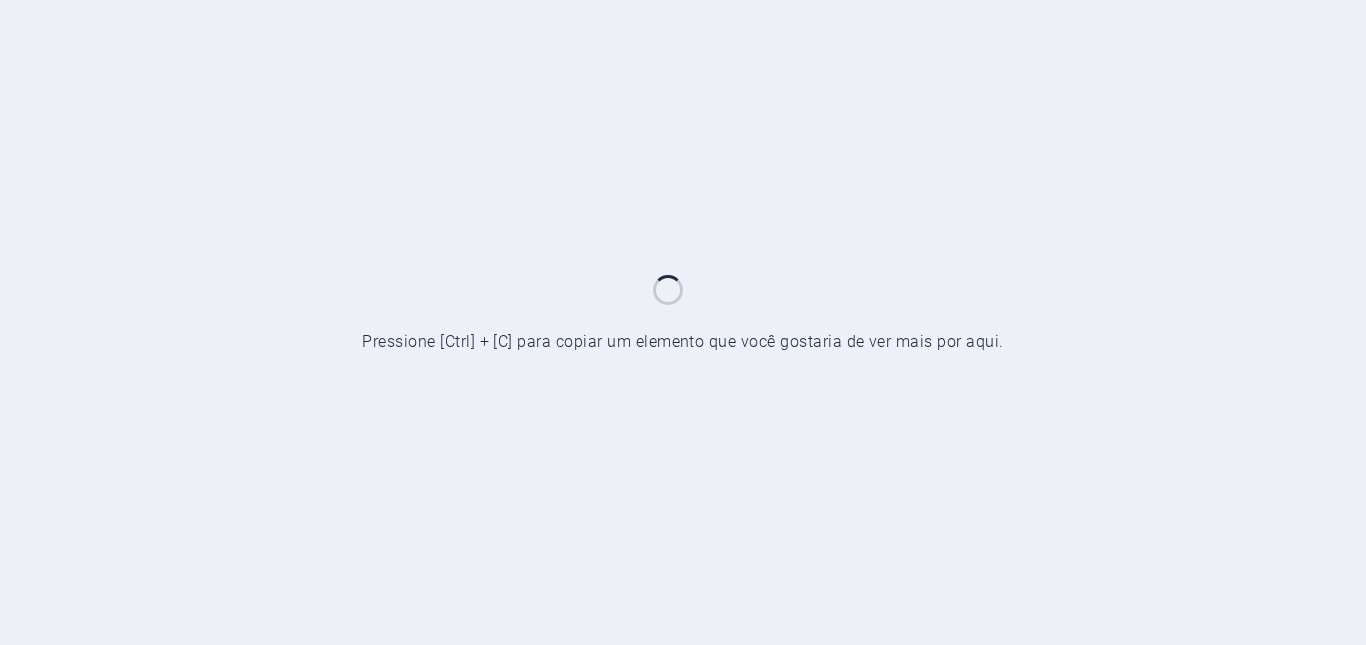 scroll, scrollTop: 0, scrollLeft: 0, axis: both 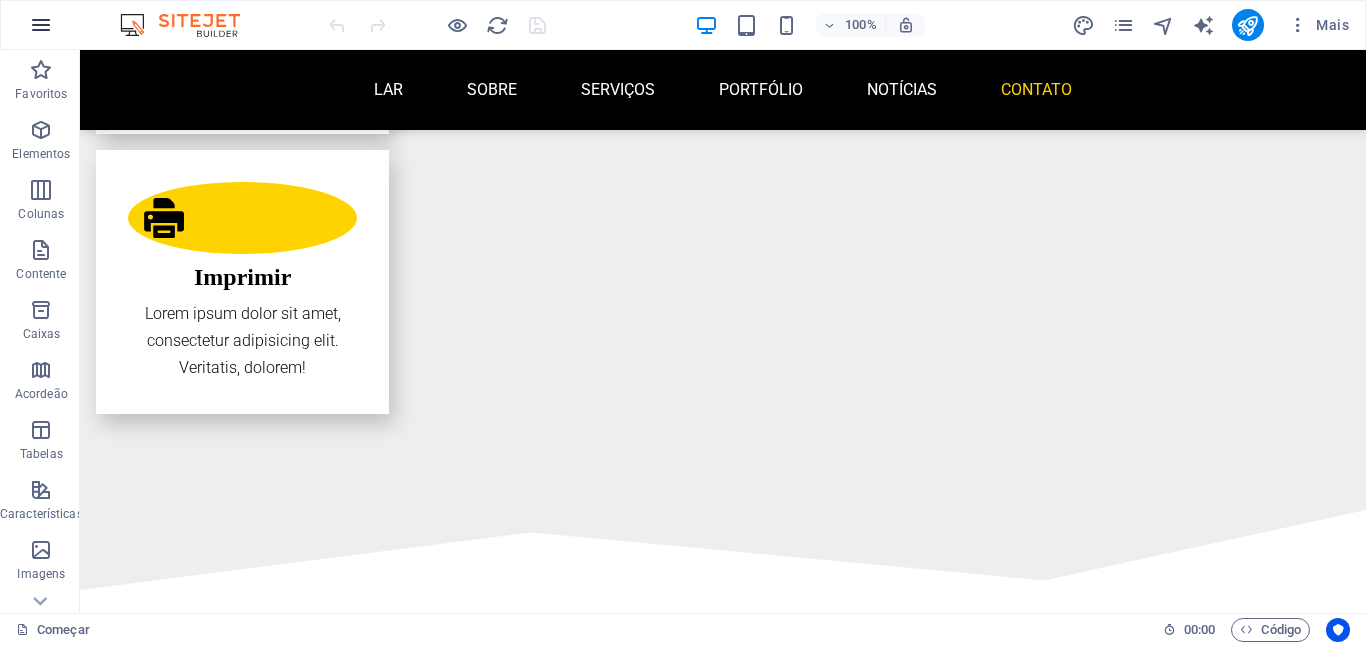 click at bounding box center [41, 25] 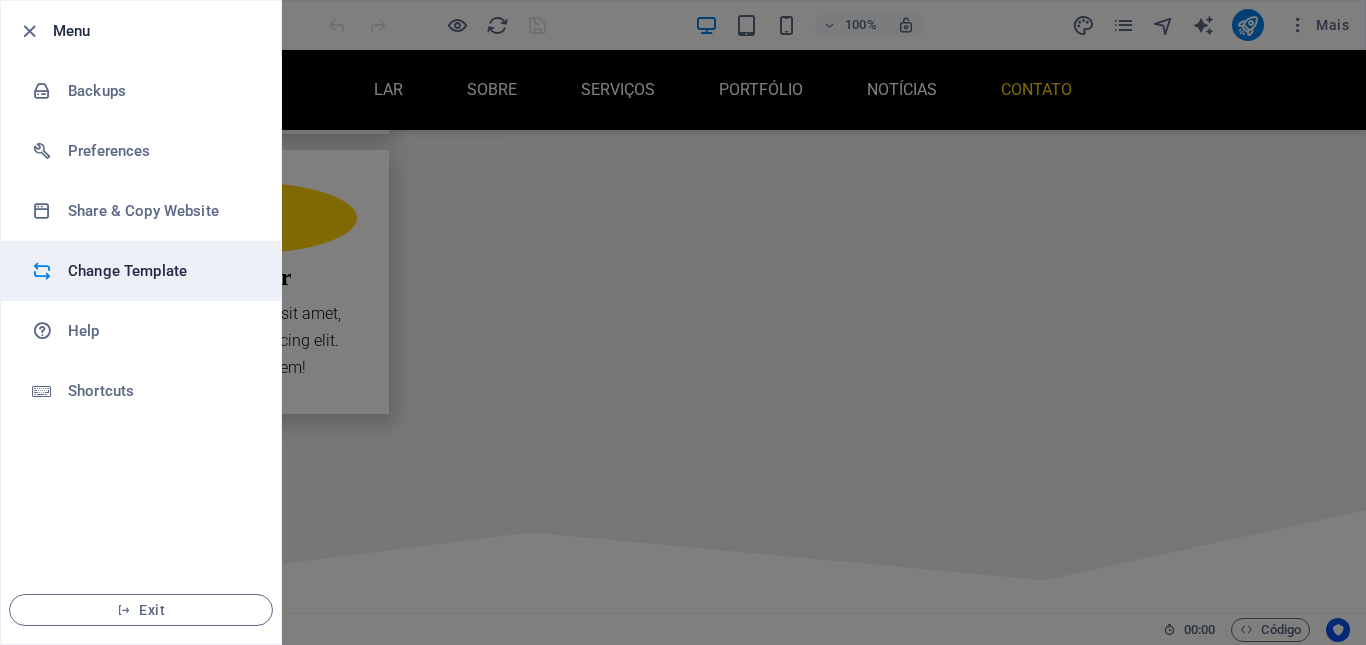 click on "Change Template" at bounding box center [160, 271] 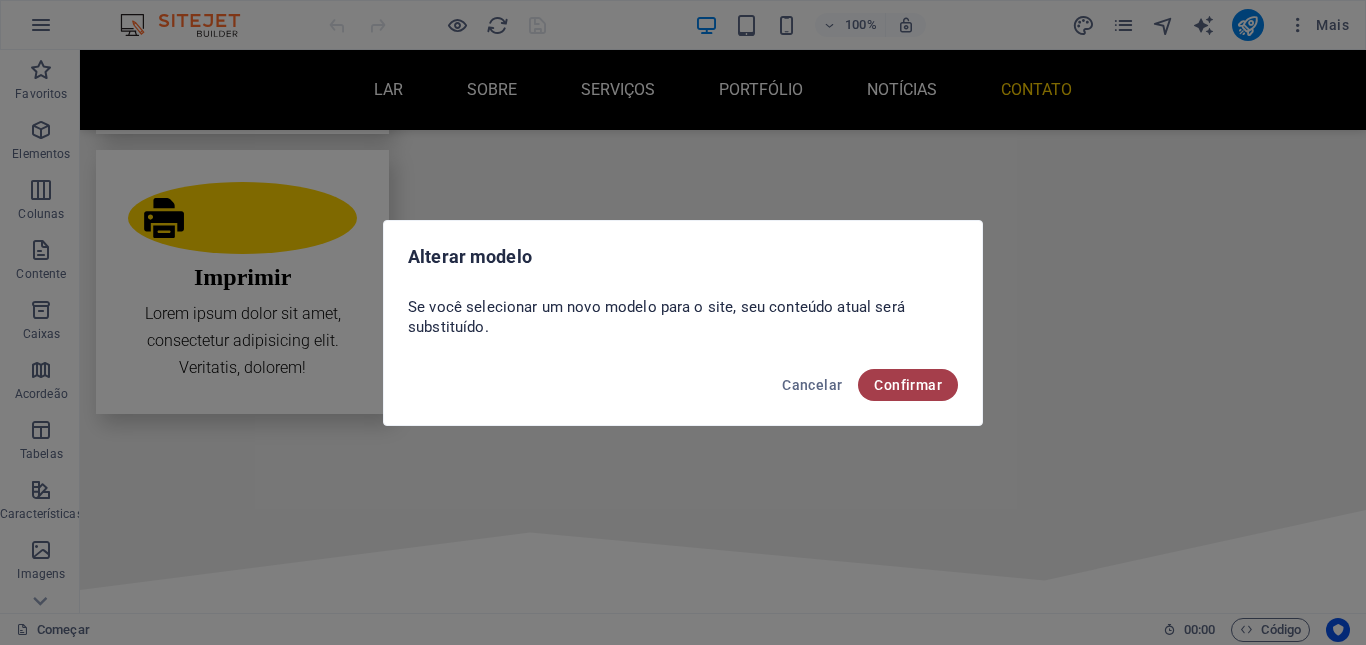 click on "Confirmar" at bounding box center [908, 385] 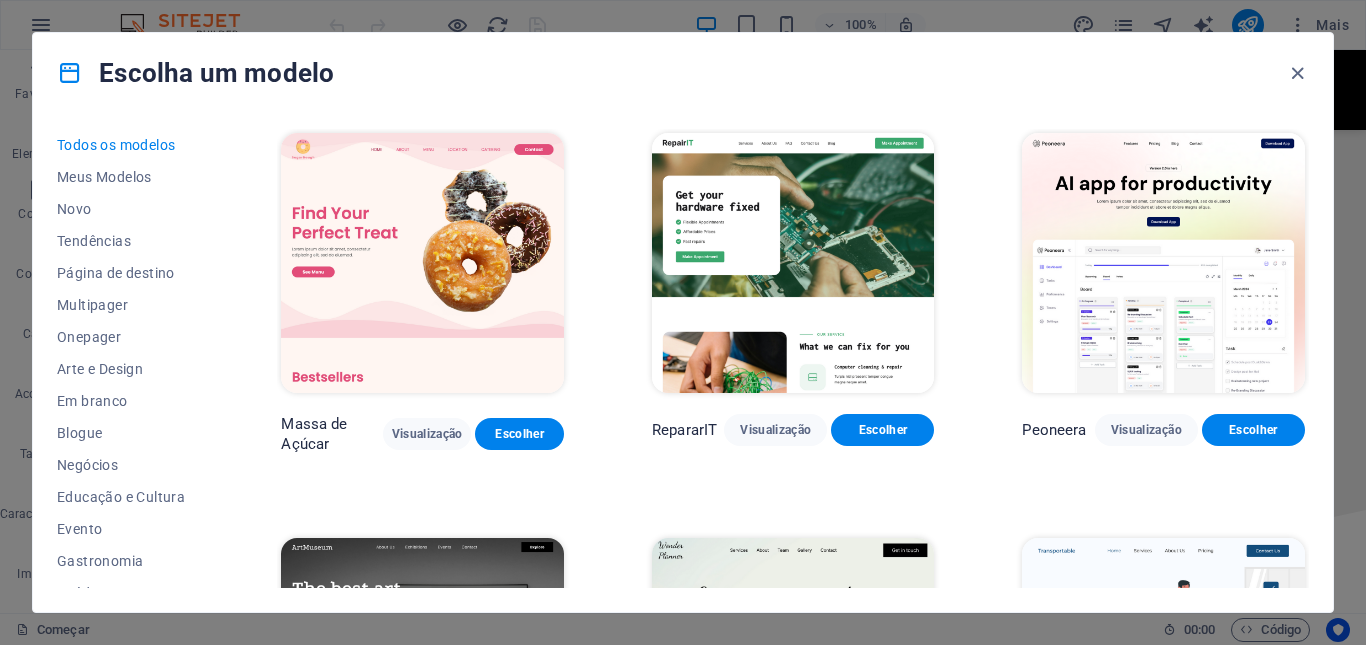 click on "Todos os modelos Meus Modelos Novo Tendências Página de destino Multipager Onepager Arte e Design Em branco Blogue Negócios Educação e Cultura Evento Gastronomia Saúde TI e Mídia Jurídico e Financeiro Sem fins lucrativos Desempenho Portfólio Serviços Esportes e Beleza Comércios Viagem Estrutura de arame Massa de Açúcar Visualização Escolher RepararIT Visualização Escolher Peoneera Visualização Escolher Museu de Arte Visualização Escolher Planejador de maravilhas Visualização Escolher Transportável Visualização Escolher S&L Visualização Escolher Nós pintamos Visualização Escolher Eco-Con Visualização Escolher Encontro Visualização Escolher Ajuda e Cuidado Visualização Escolher Podcaster Visualização Escolher Academix Visualização Escolher Barbearia BIG Visualização Escolher Saúde e Alimentação Visualização Escolher Interiores UrbanNest Visualização Escolher Mudança Verde Visualização Escolher O Templo da Beleza Visualização Escolher Nós treinamos Escolher" at bounding box center [683, 362] 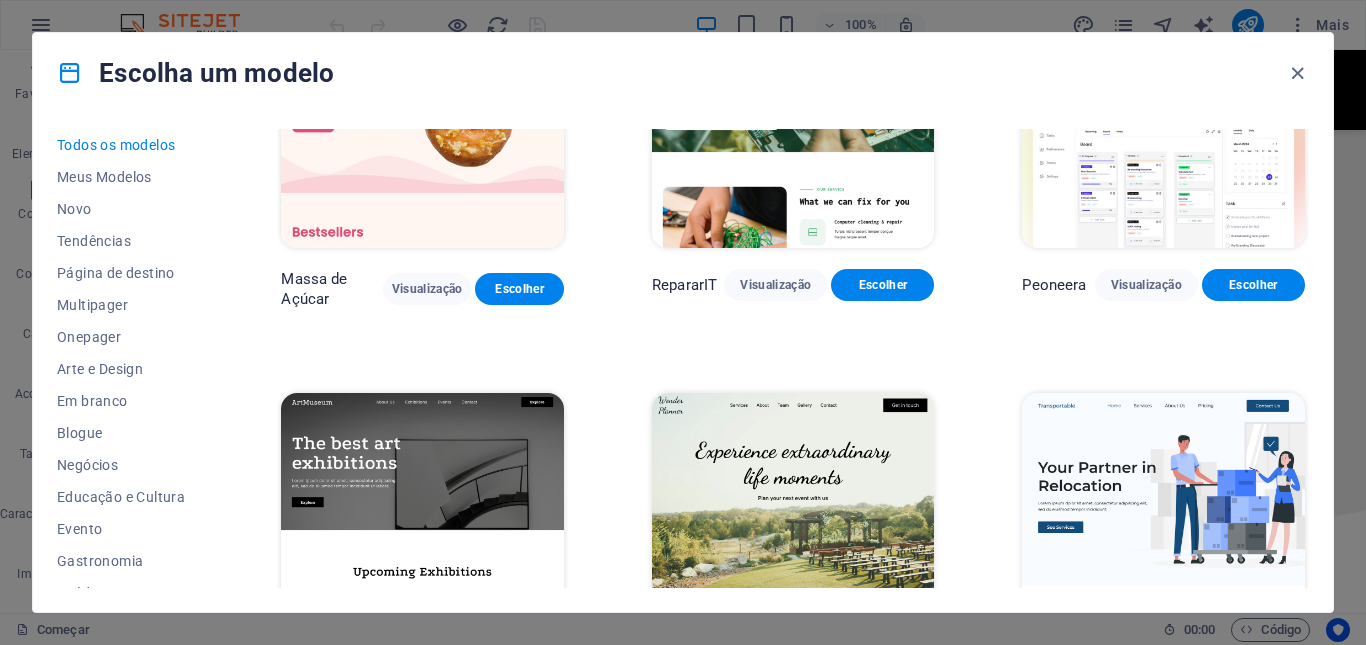 scroll, scrollTop: 338, scrollLeft: 0, axis: vertical 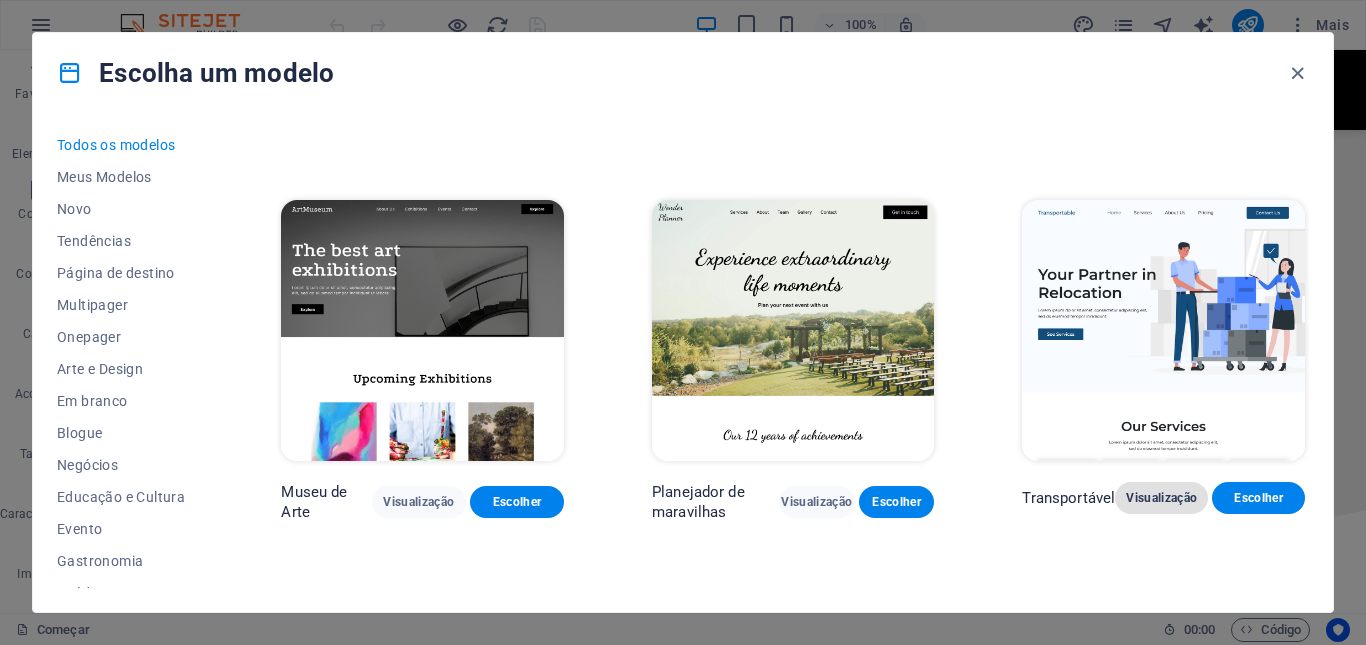click on "Visualização" at bounding box center (1161, 498) 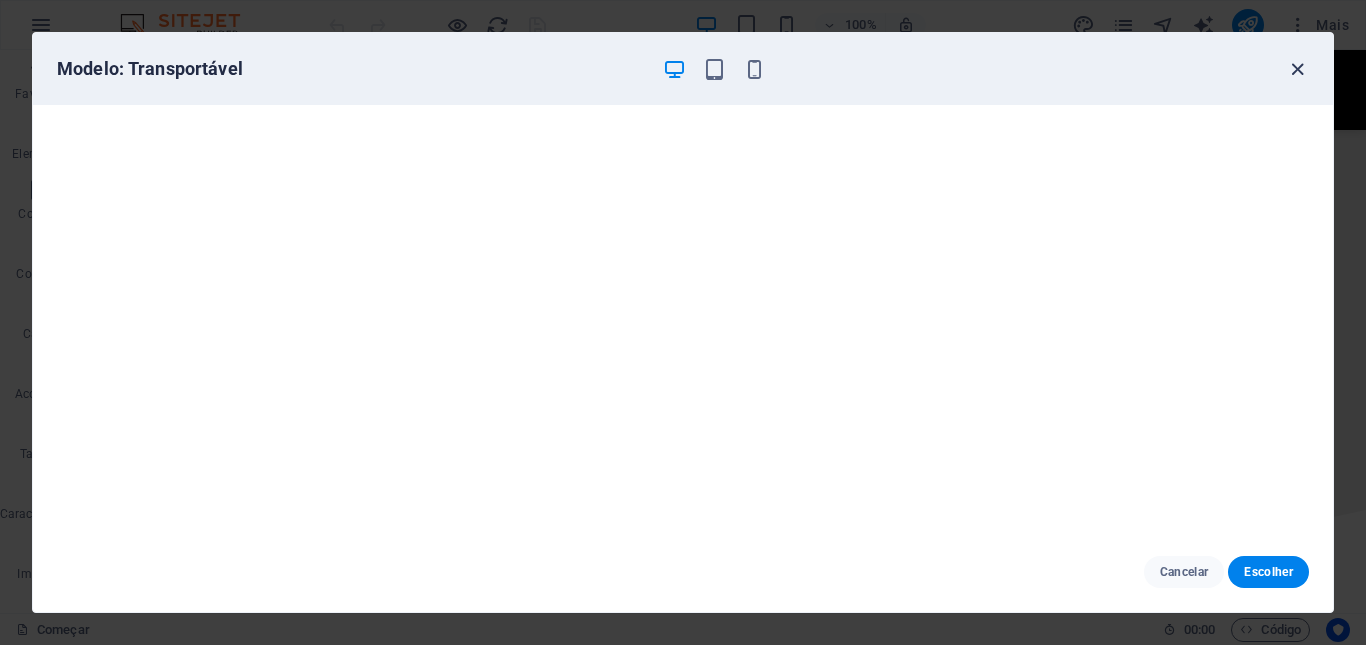 click at bounding box center [1297, 69] 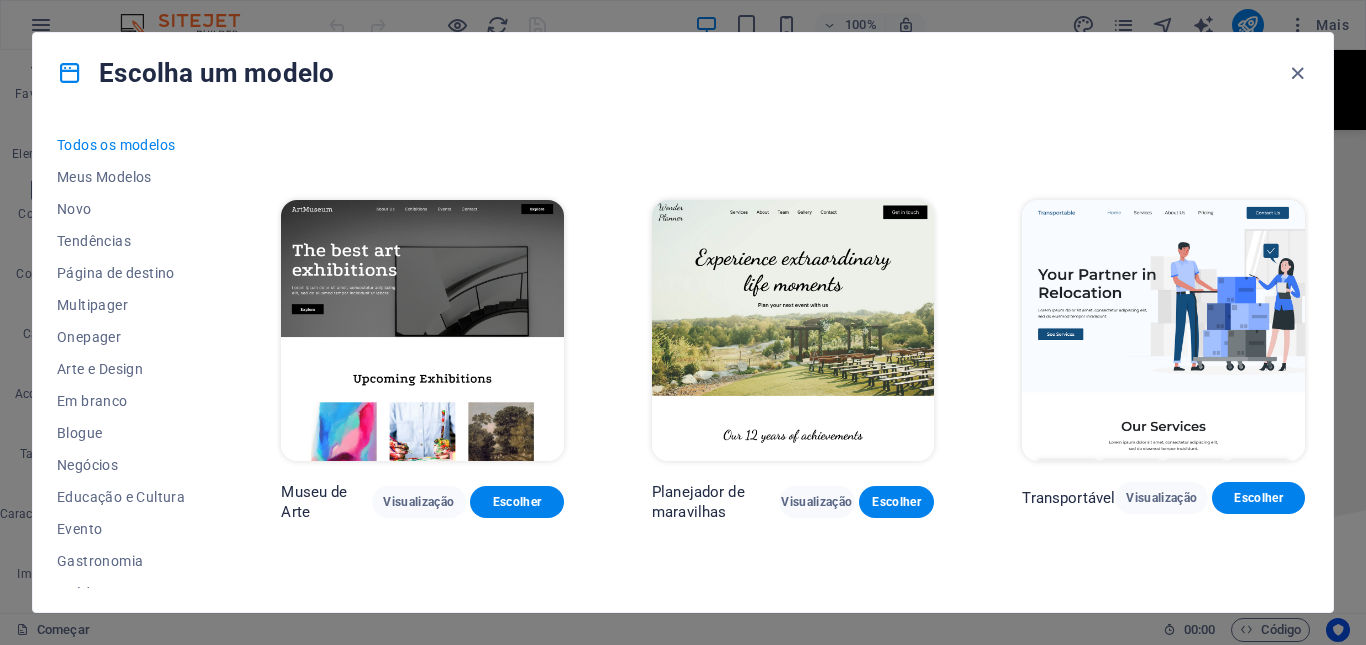 click on "Massa de Açúcar Visualização Escolher RepararIT Visualização Escolher Peoneera Visualização Escolher Museu de Arte Visualização Escolher Planejador de maravilhas Visualização Escolher Transportável Visualização Escolher S&L Visualização Escolher Nós pintamos Visualização Escolher Eco-Con Visualização Escolher Encontro Visualização Escolher Ajuda e Cuidado Visualização Escolher Podcaster Visualização Escolher Academix Visualização Escolher Barbearia BIG Visualização Escolher Saúde e Alimentação Visualização Escolher Interiores UrbanNest Visualização Escolher Mudança Verde Visualização Escolher O Templo da Beleza Visualização Escolher Nós treinamos Visualização Escolher Limpador Visualização Escolher Joana James Visualização Escolher Delicioso Visualização Escolher Jardim dos Sonhos Visualização Escolher Lume De Aqua Visualização Escolher Cuidados com animais de estimação Visualização Escolher Espaço Seguro Visualização Escolher Visualização Moda" at bounding box center [793, 10834] 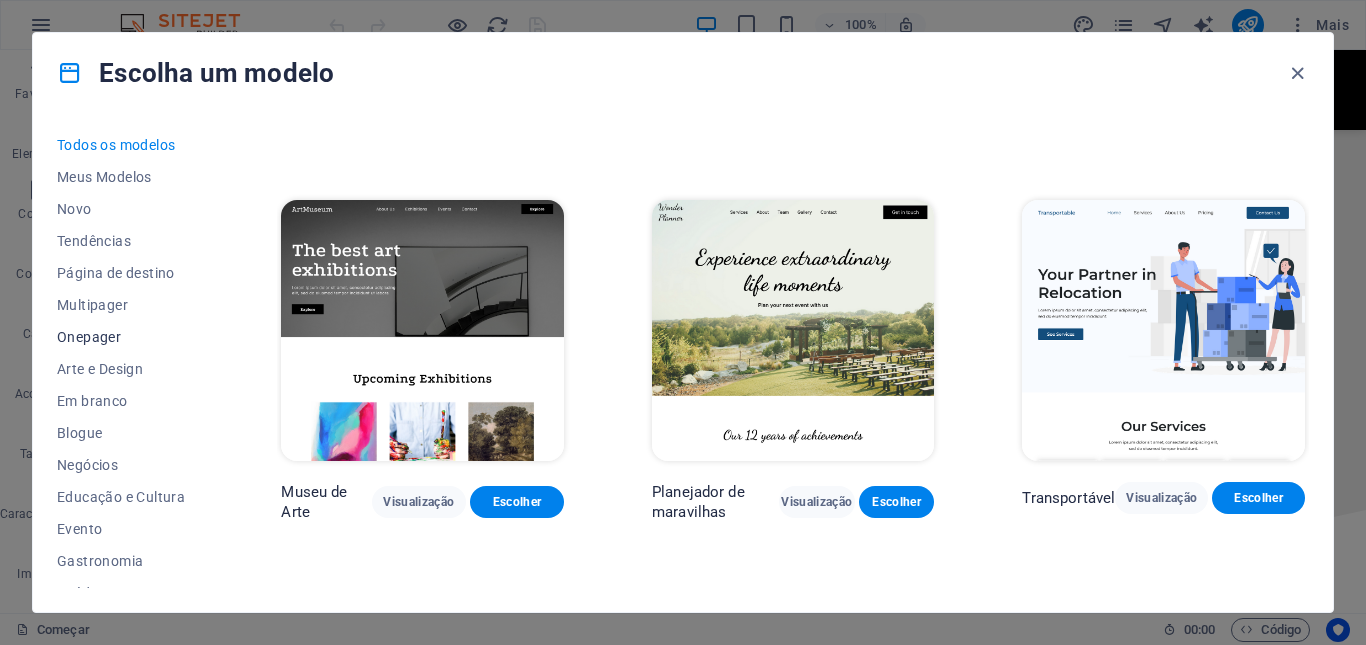 click on "Onepager" at bounding box center (125, 337) 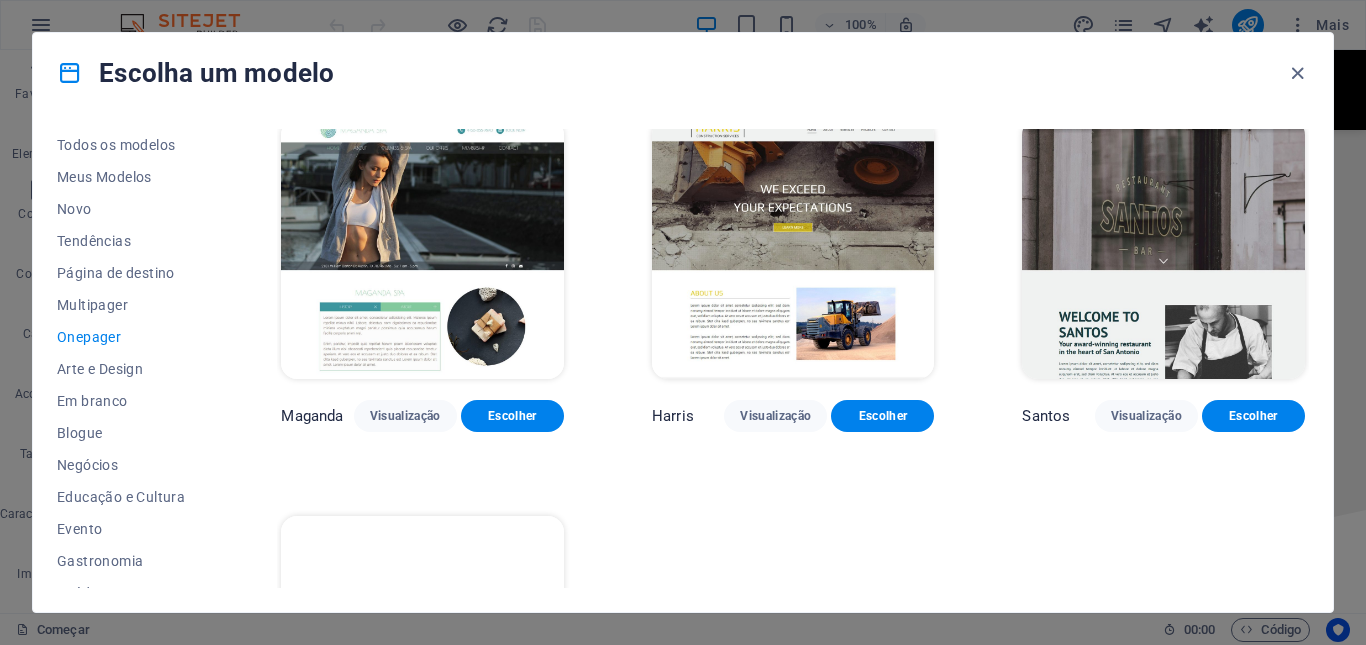 scroll, scrollTop: 9053, scrollLeft: 0, axis: vertical 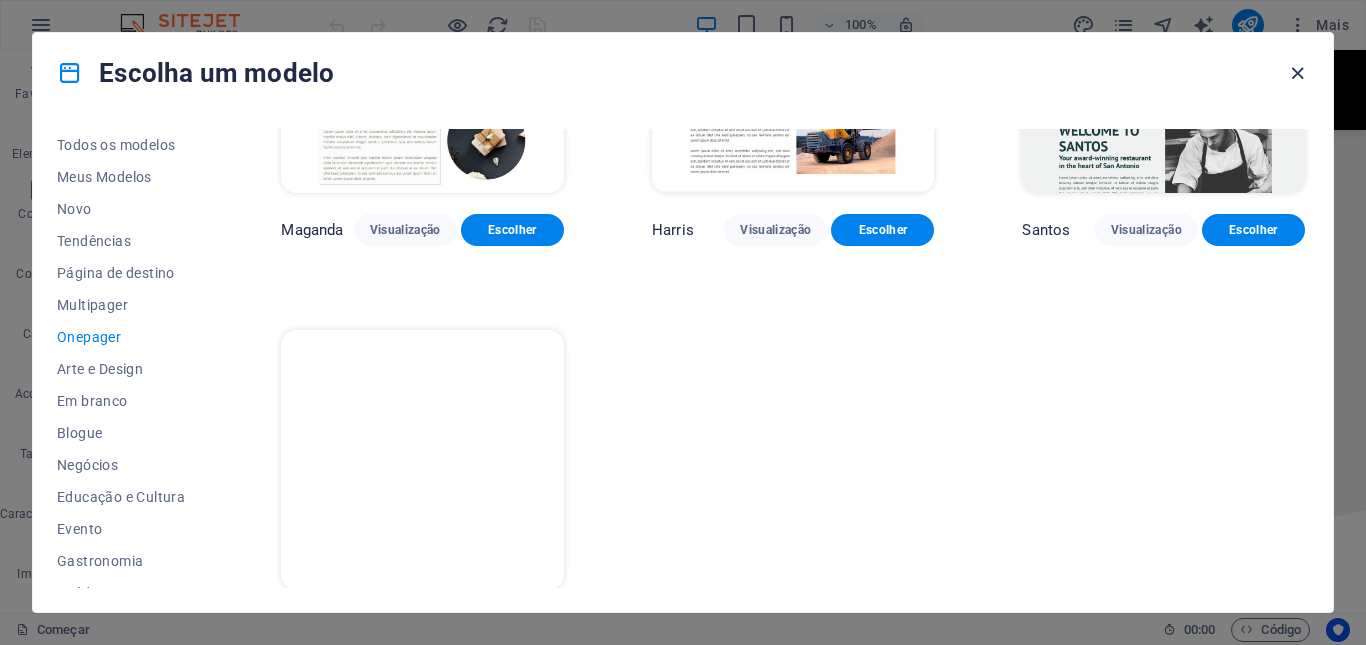 click at bounding box center (1297, 73) 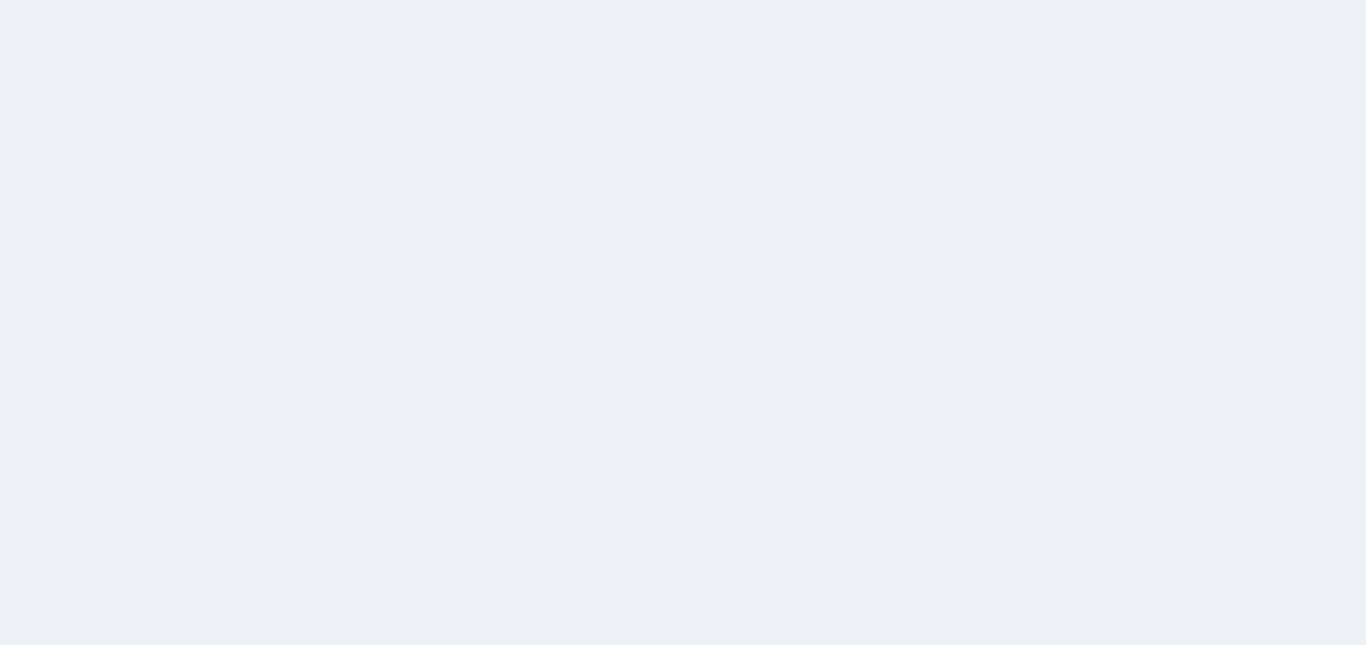 scroll, scrollTop: 0, scrollLeft: 0, axis: both 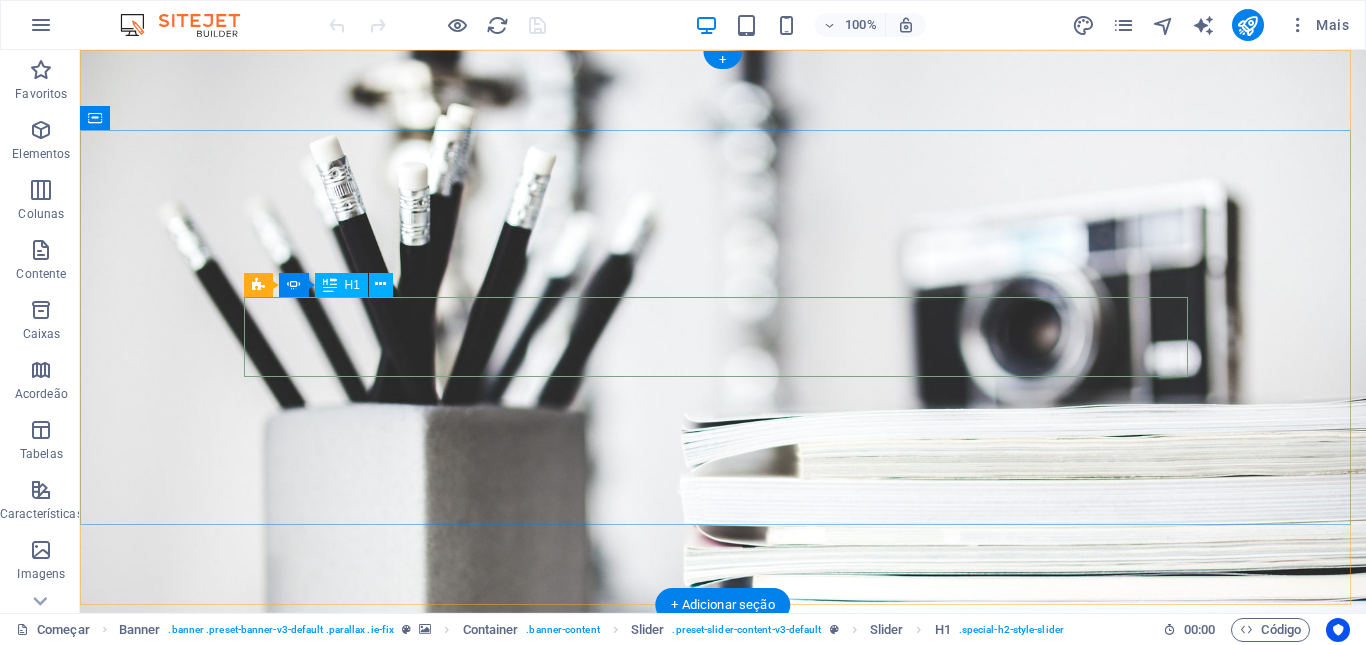 click on "AGenteCONECTA" at bounding box center (723, 898) 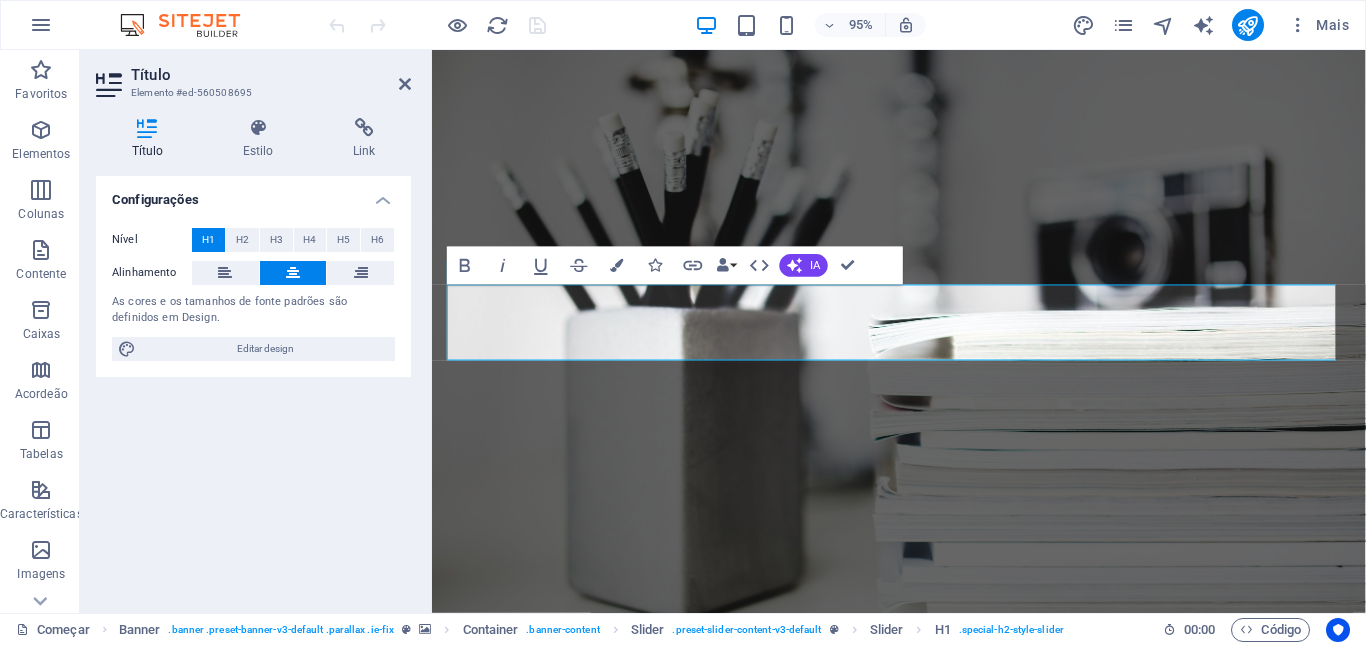click on "Nível H1 H2 H3 H4 H5 H6 Alinhamento As cores e os tamanhos de fonte padrões são definidos em Design. Editar design" at bounding box center [253, 294] 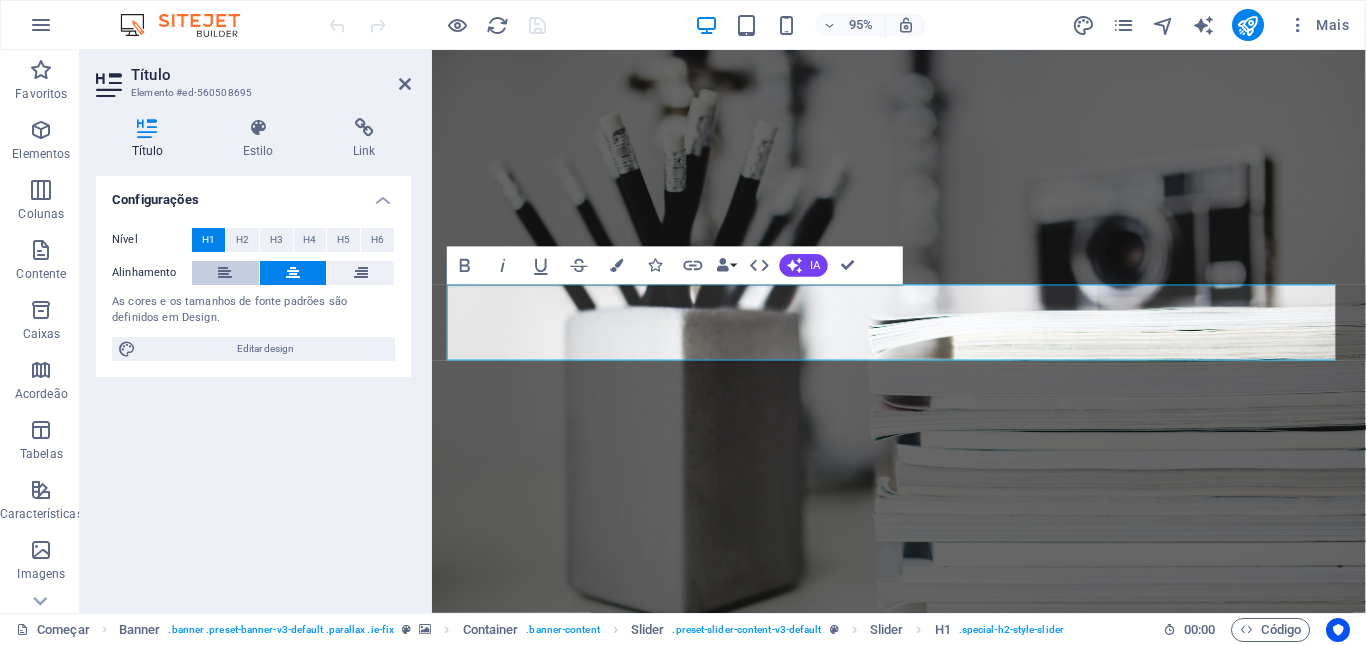 click at bounding box center [225, 273] 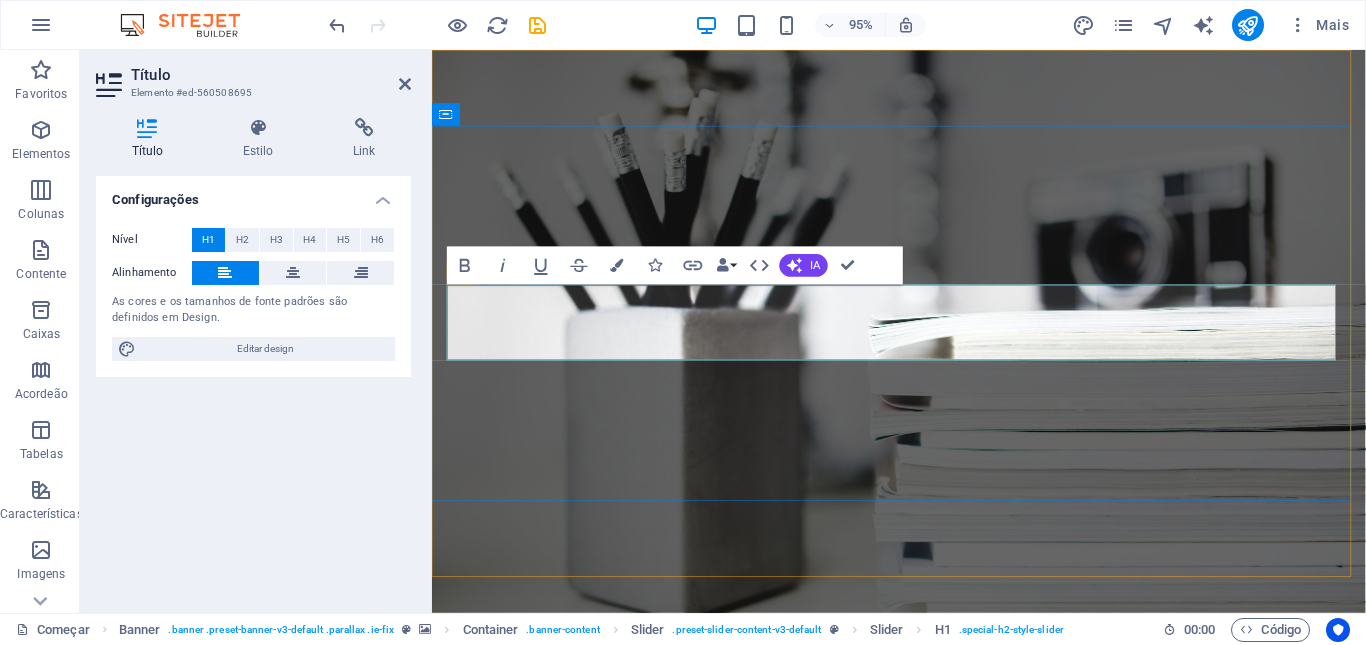 click on "AGenteCONECTA" at bounding box center (745, 920) 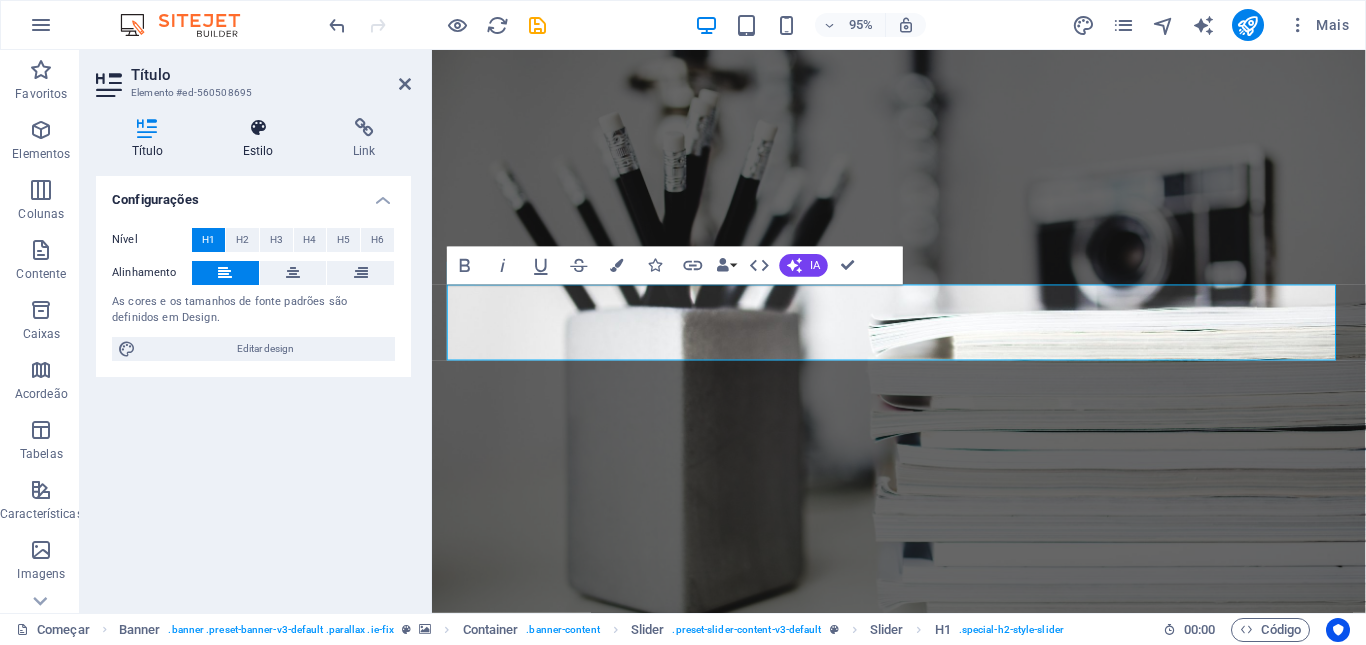 click at bounding box center (258, 128) 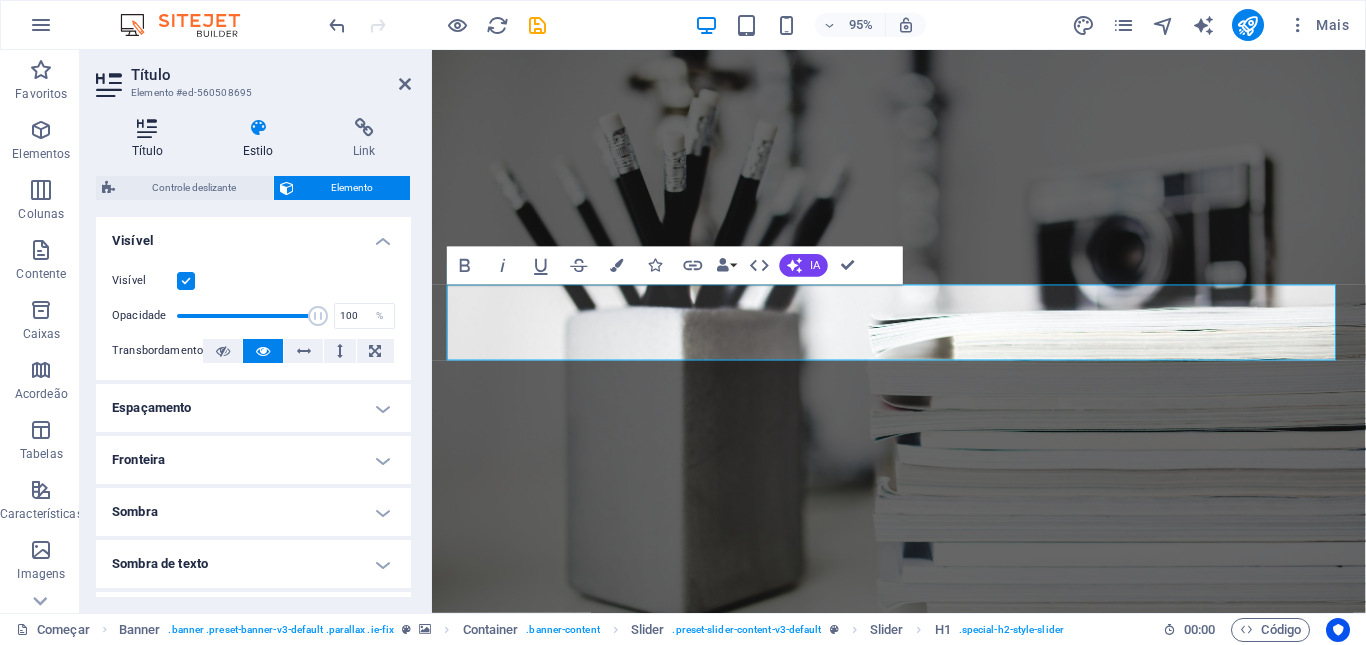 click on "Título" at bounding box center [151, 139] 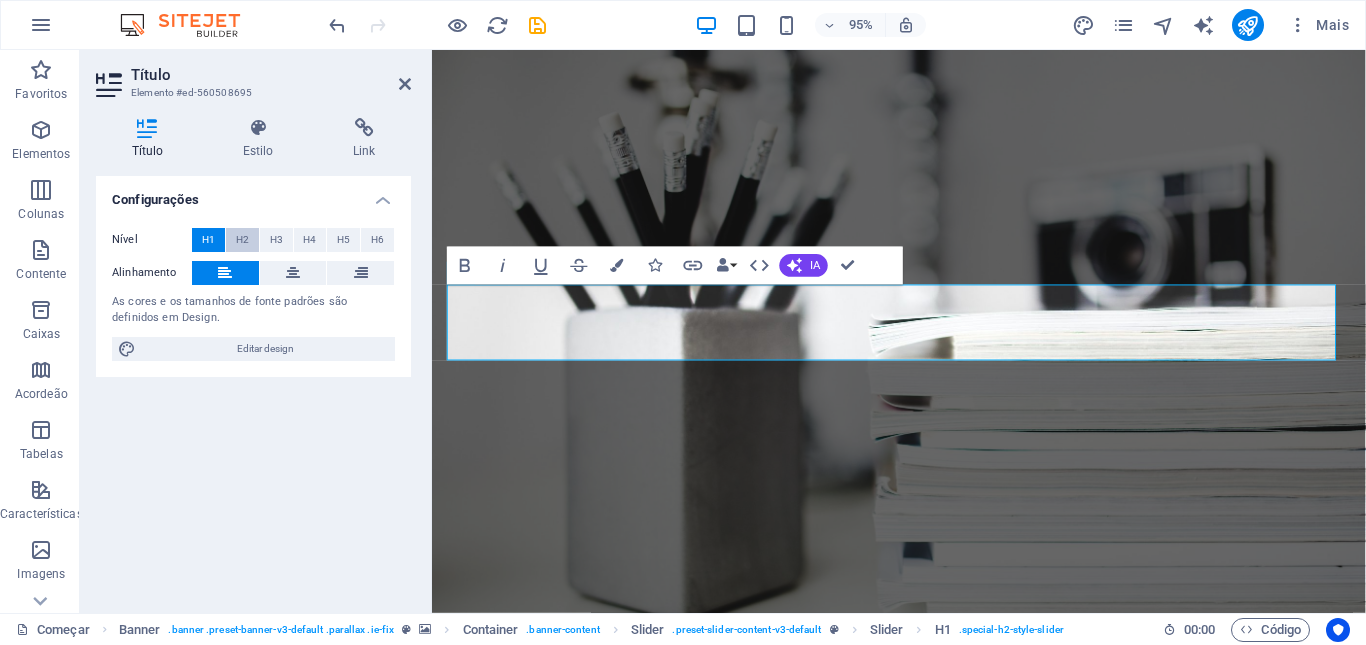 click on "H2" at bounding box center (242, 239) 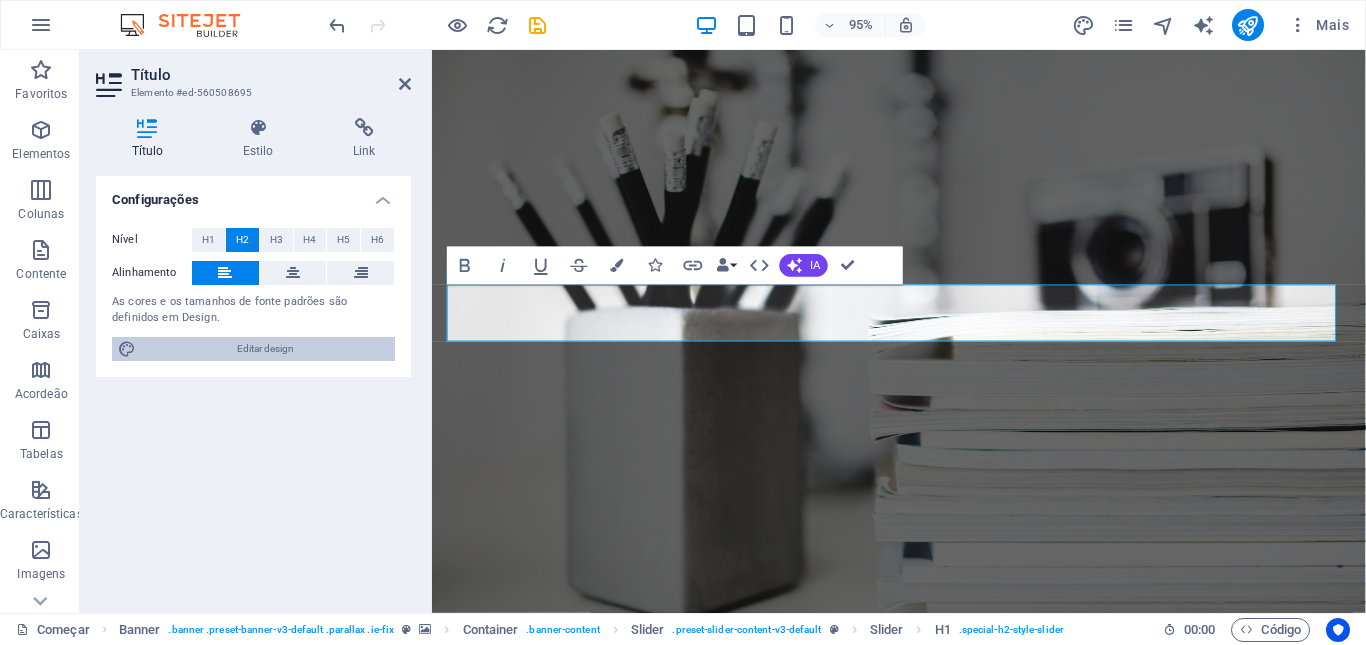 drag, startPoint x: 292, startPoint y: 352, endPoint x: 153, endPoint y: 755, distance: 426.298 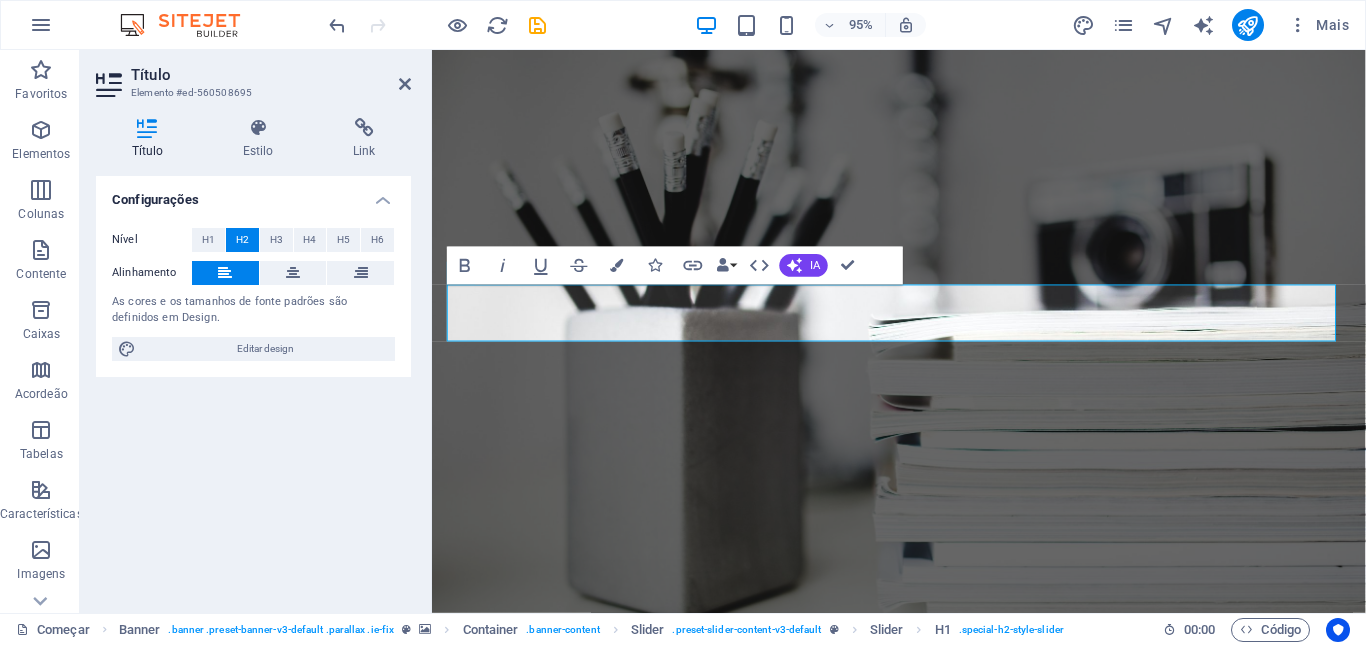 select on "px" 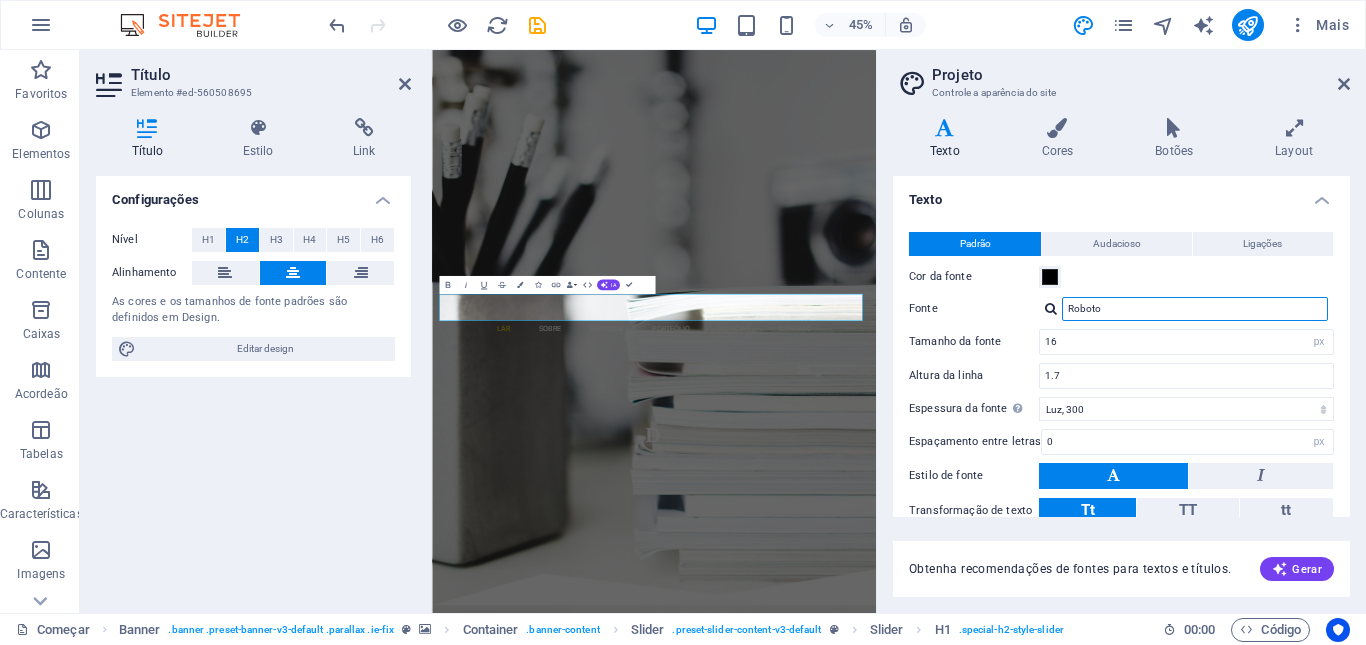 click on "Roboto" at bounding box center [1195, 309] 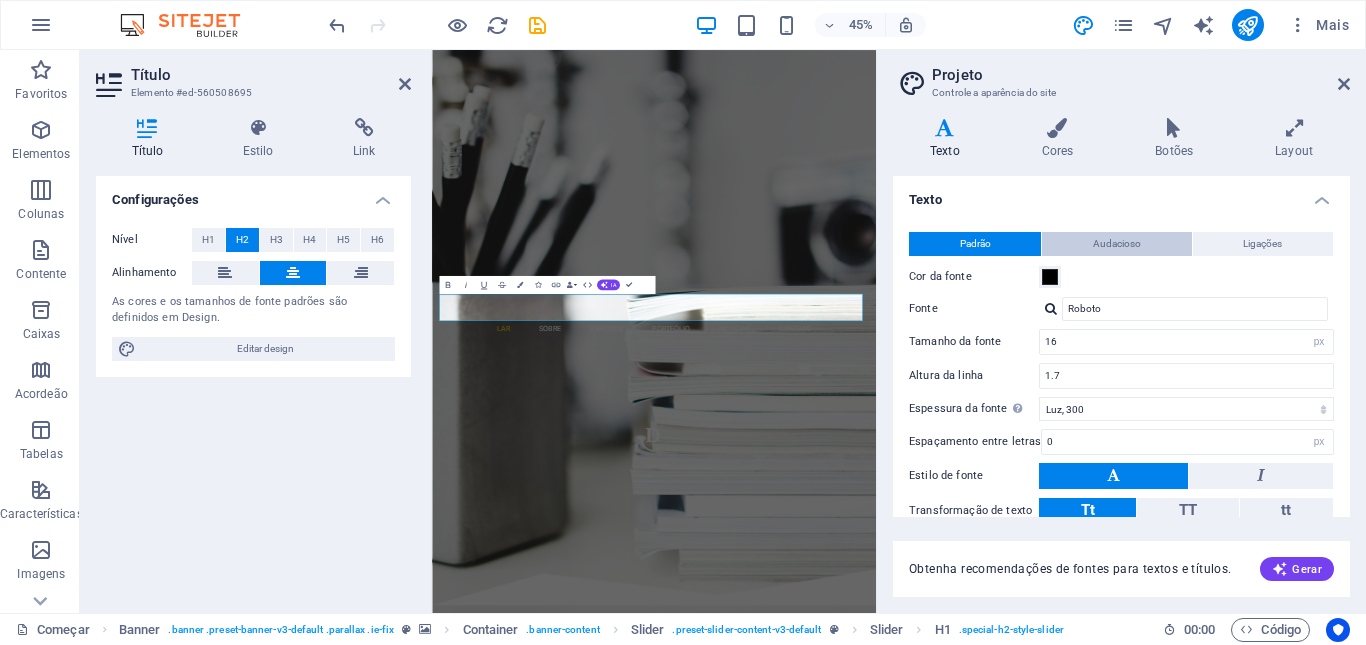 click on "Audacioso" at bounding box center [1117, 243] 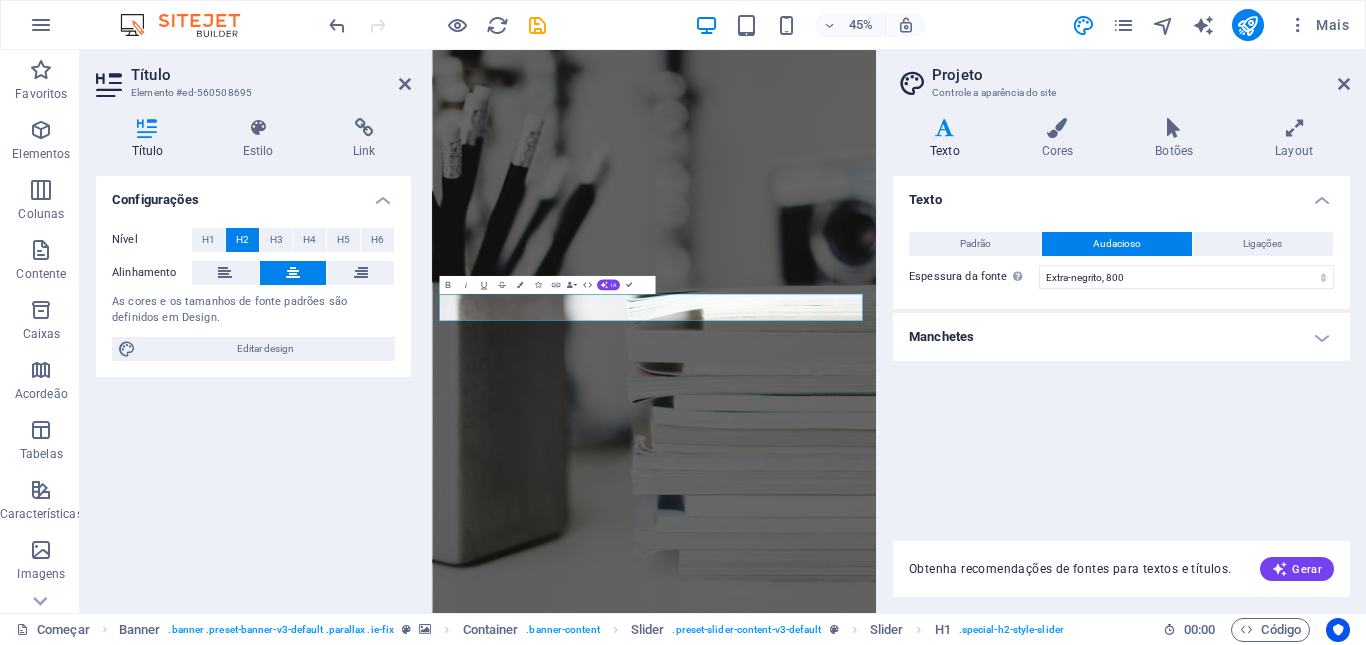 click on "Audacioso" at bounding box center [1117, 243] 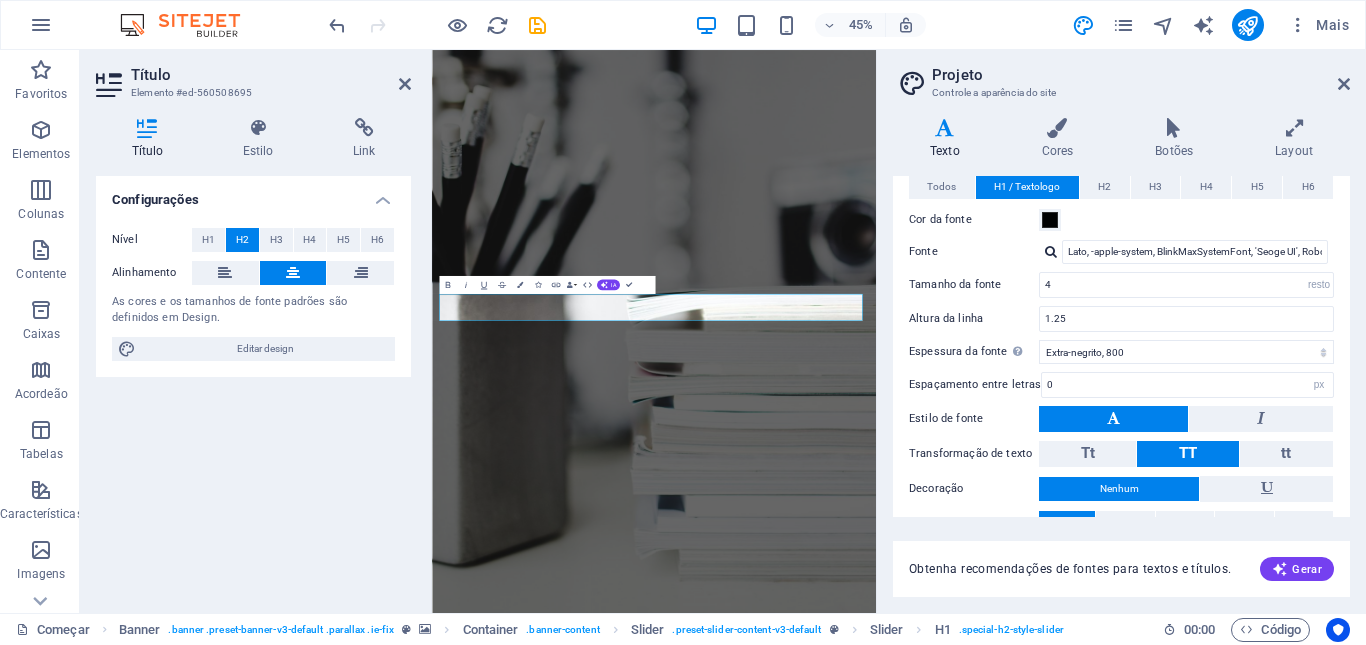 scroll, scrollTop: 269, scrollLeft: 0, axis: vertical 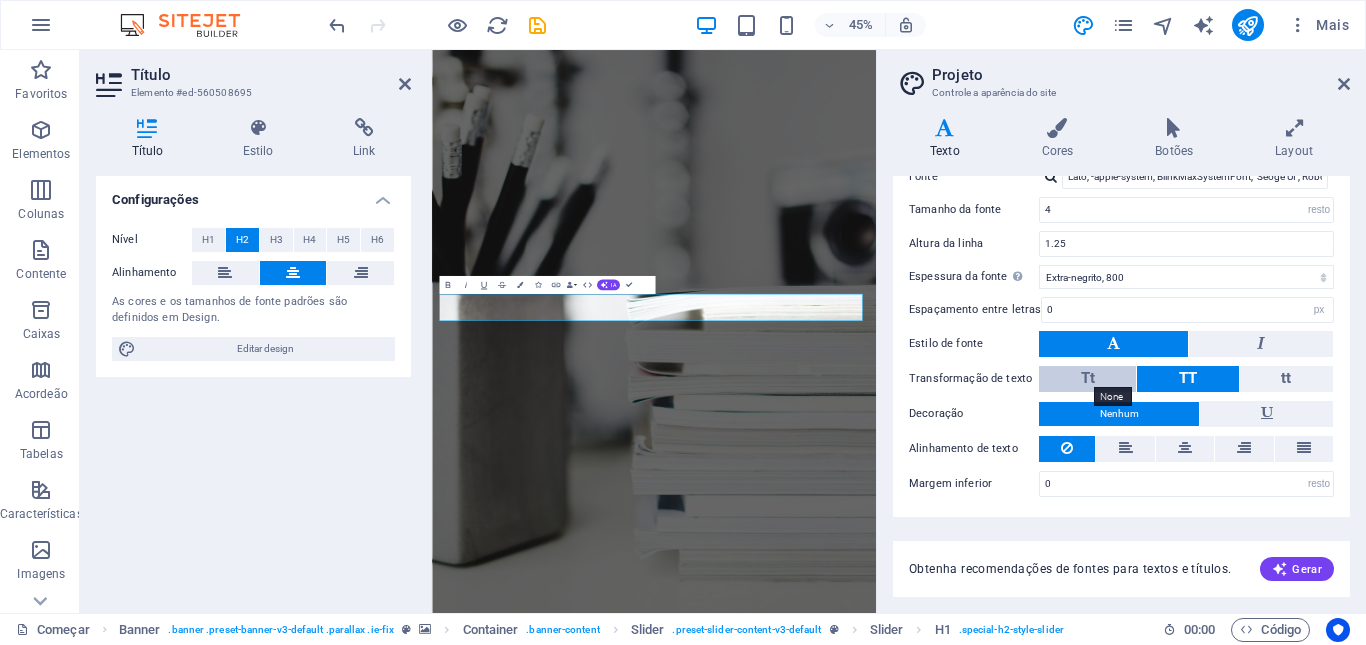 click on "Tt" at bounding box center [1088, 378] 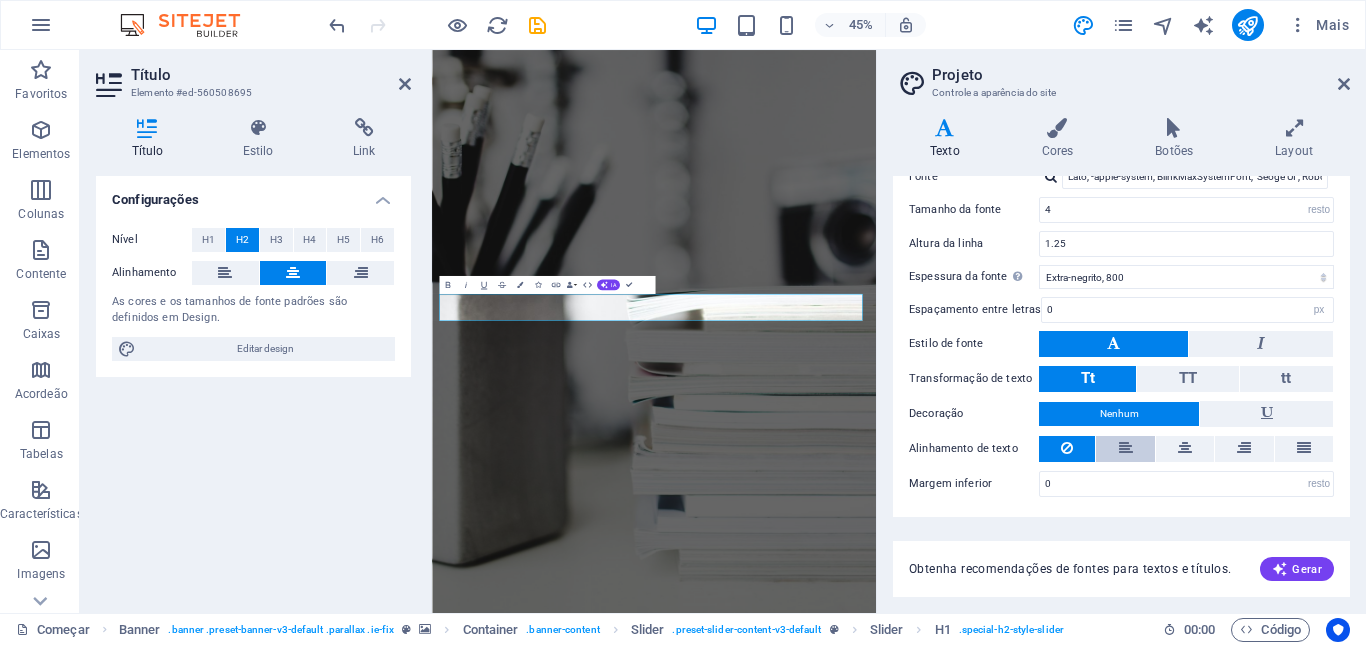 click at bounding box center (1125, 449) 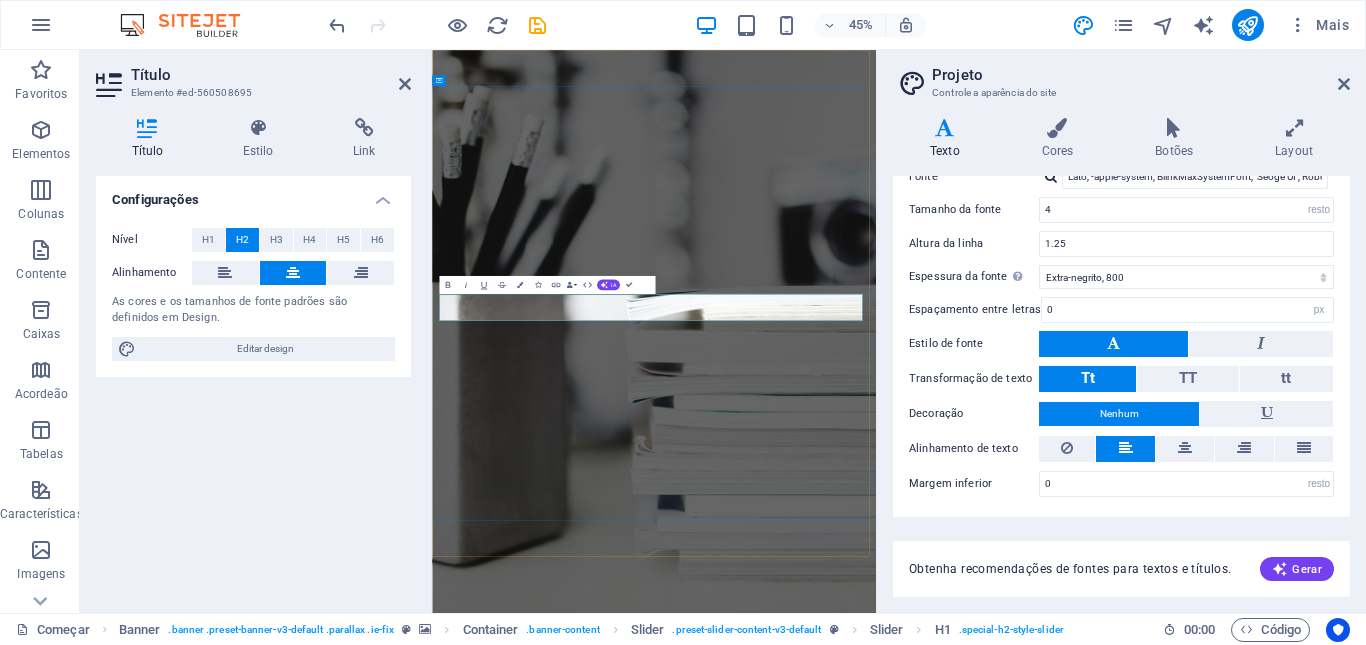 click on "D" at bounding box center [924, 1547] 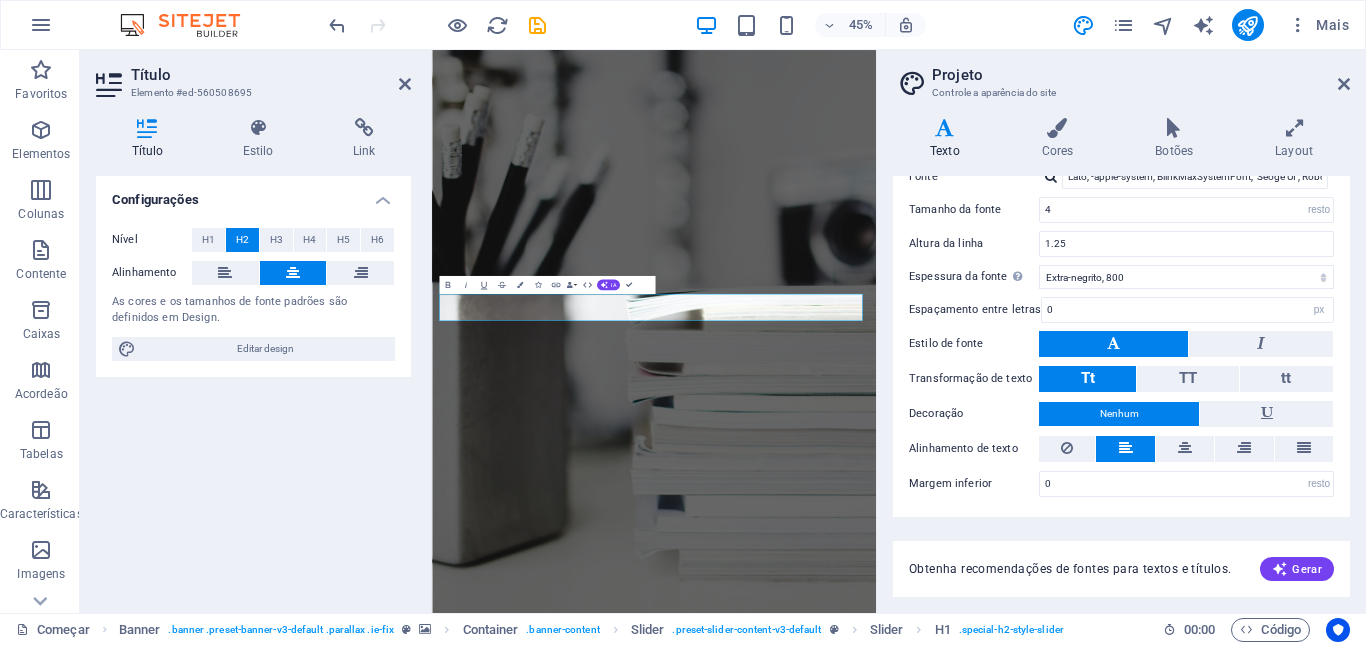 click on "Projeto" at bounding box center [1141, 75] 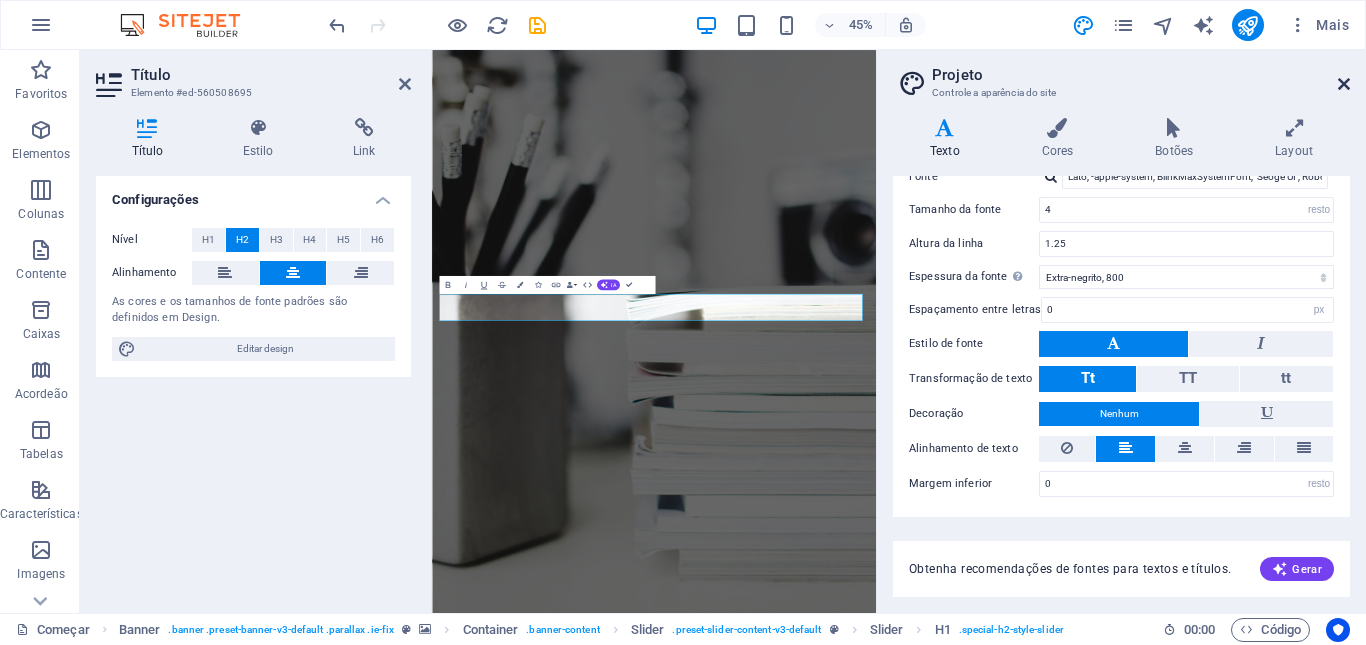 click at bounding box center [1344, 84] 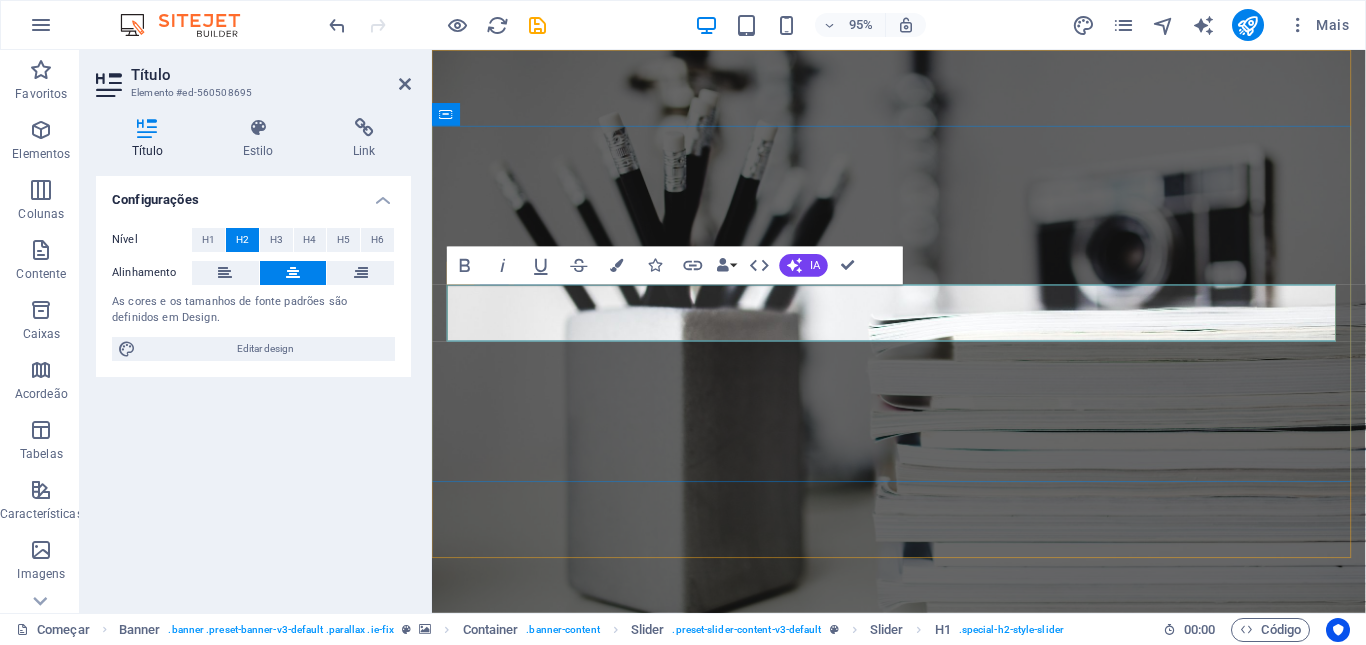 click on "a" at bounding box center [919, 1546] 